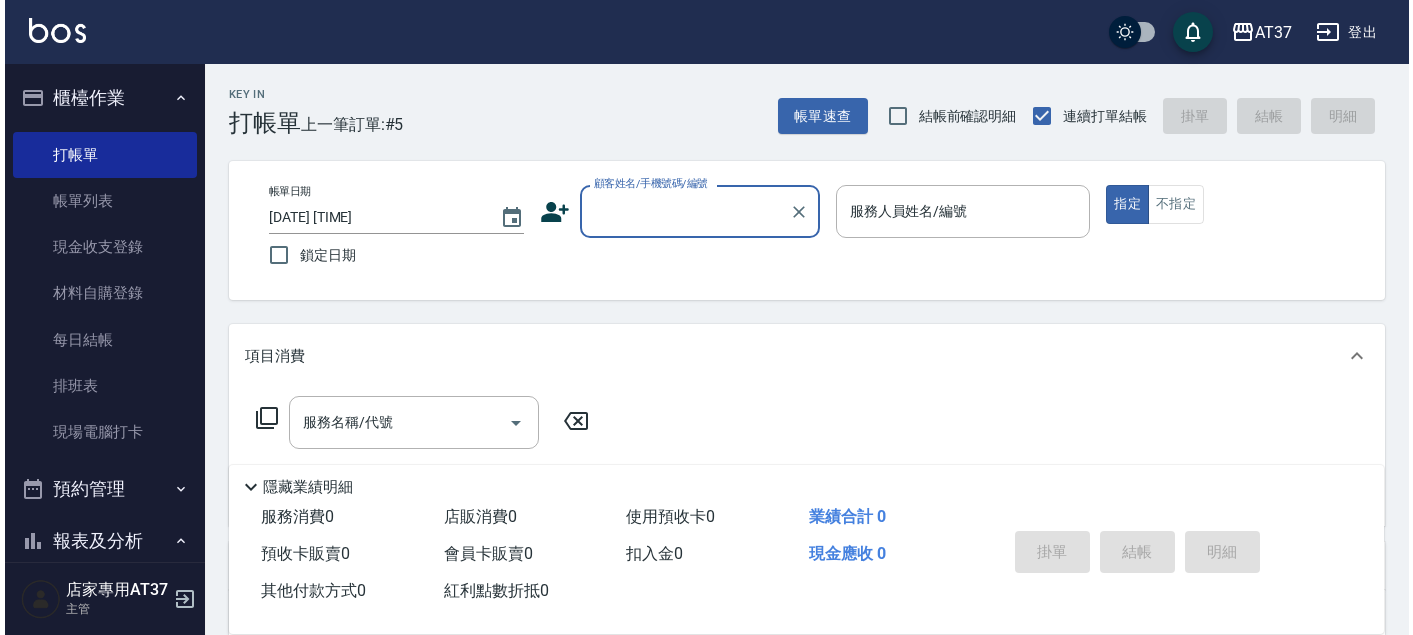 scroll, scrollTop: 0, scrollLeft: 0, axis: both 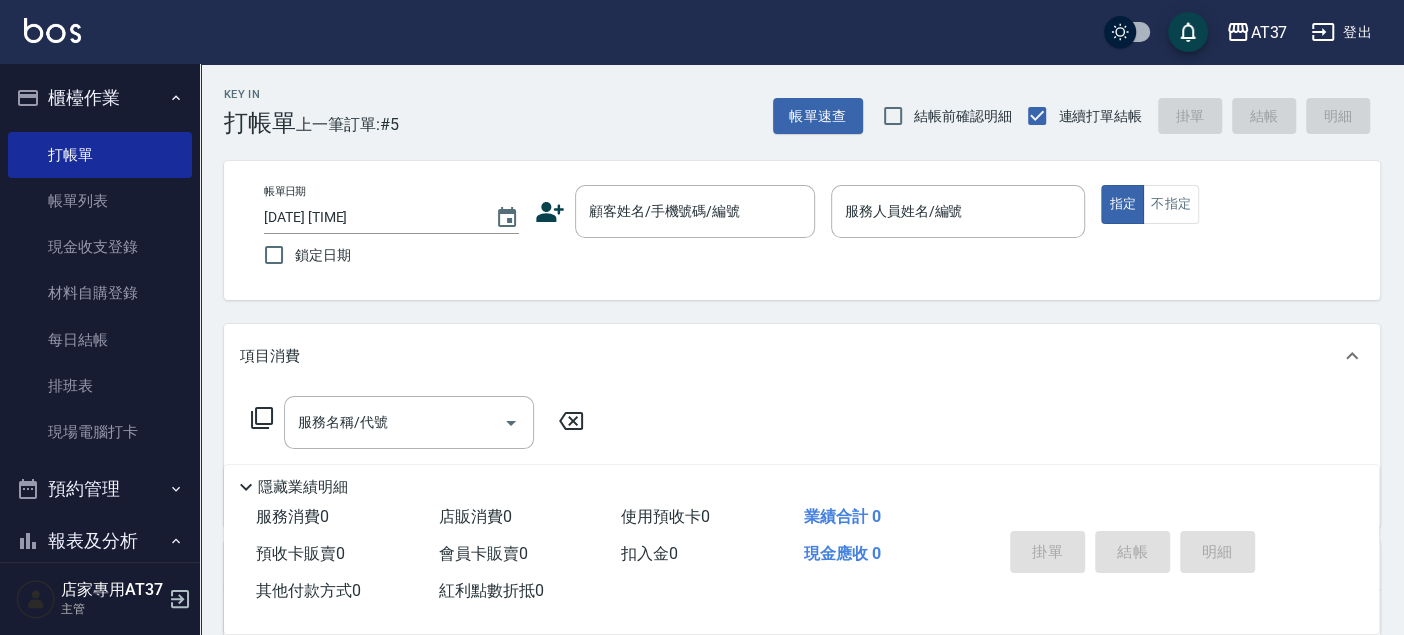 click 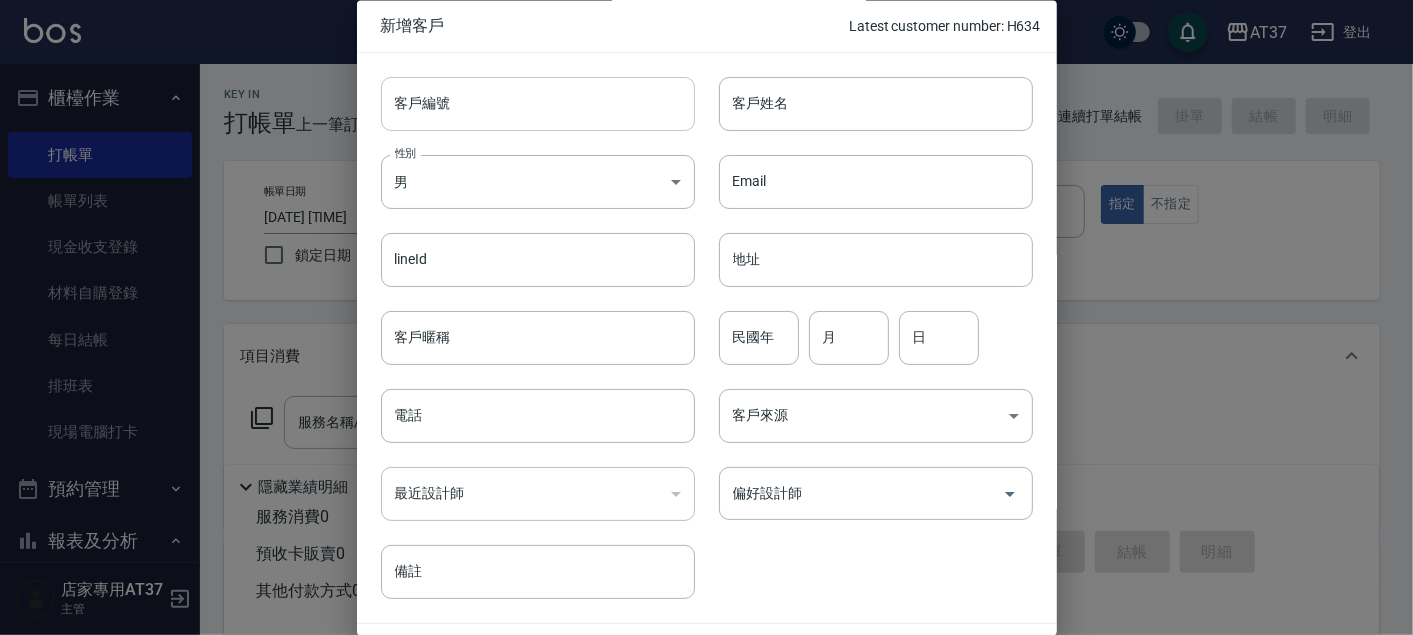 click on "客戶編號" at bounding box center (538, 104) 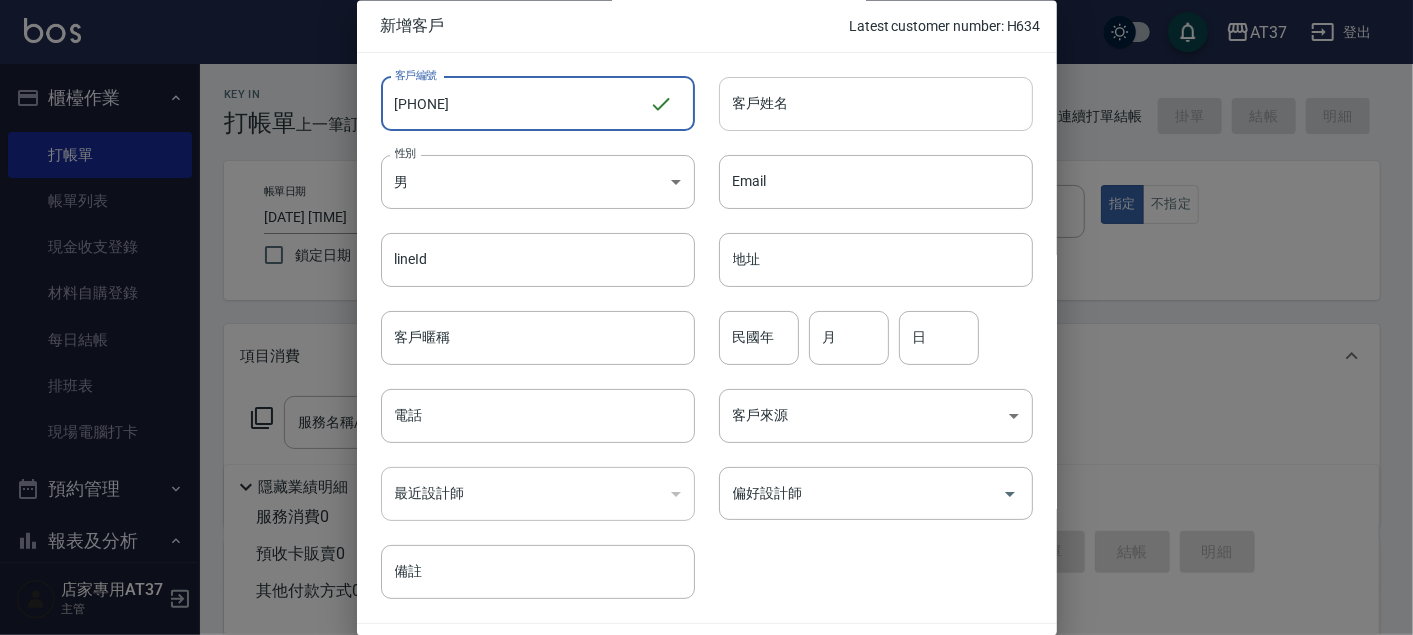 type on "[PHONE]" 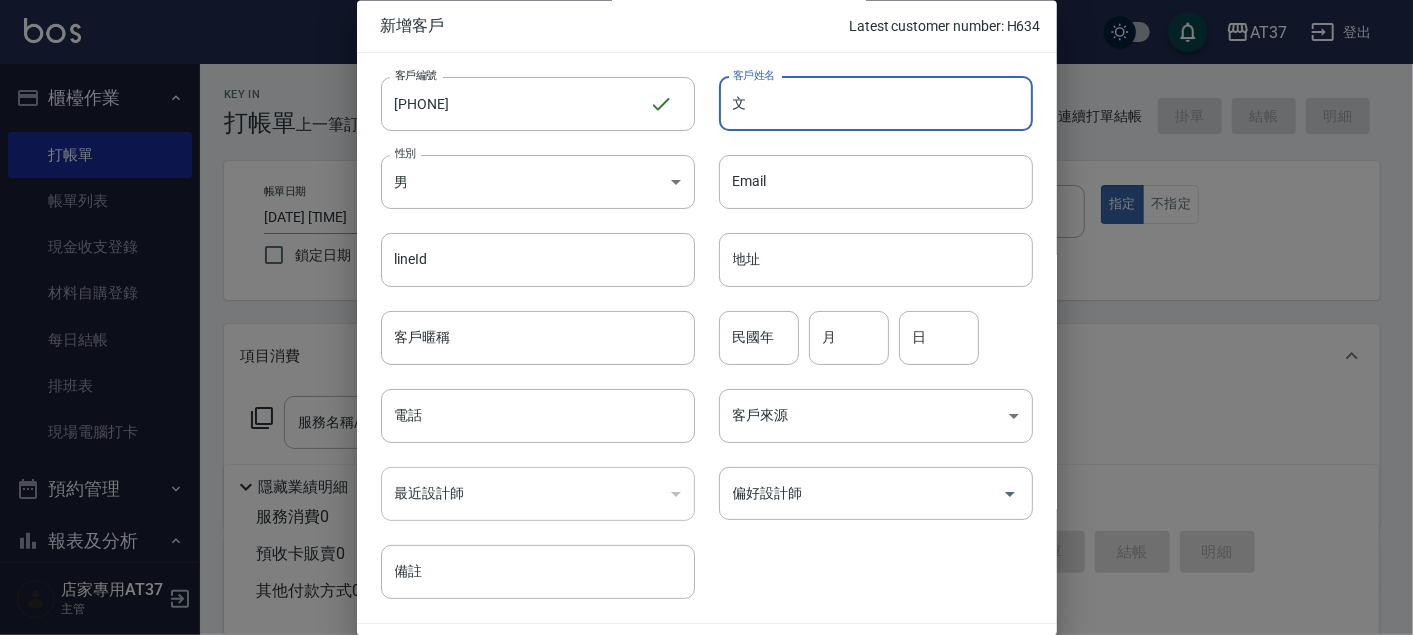 type on "蚊" 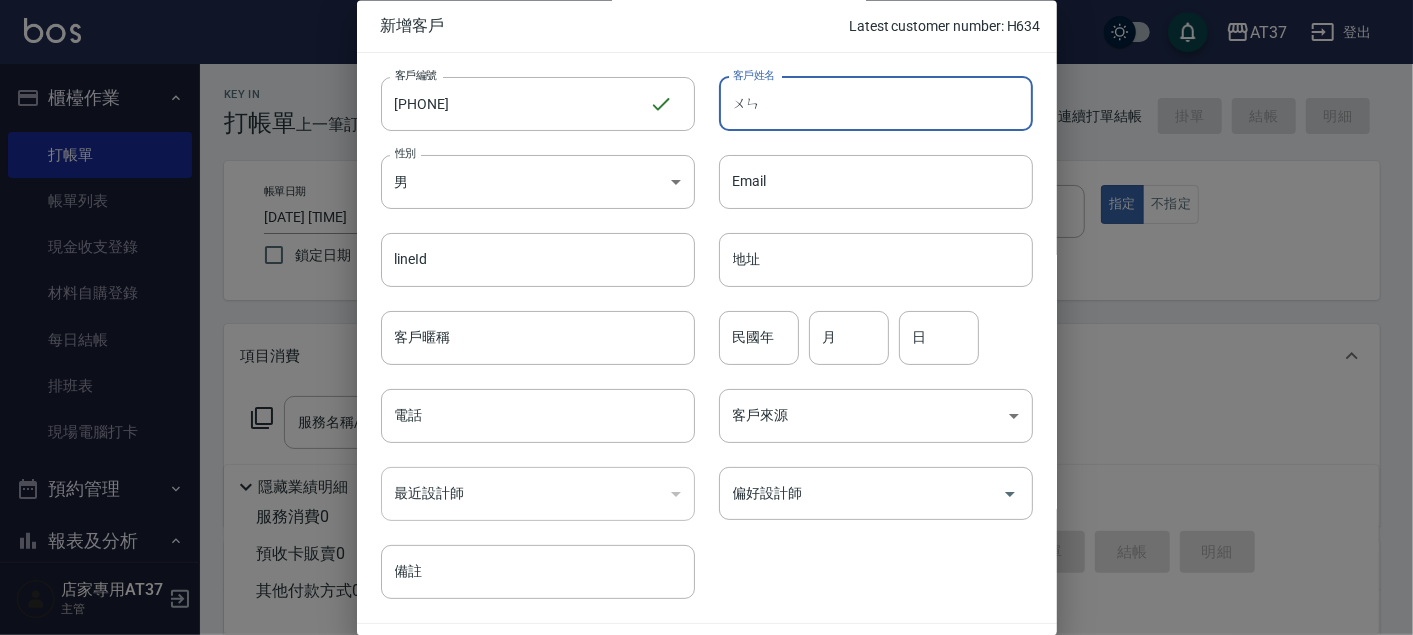 type on "蚊" 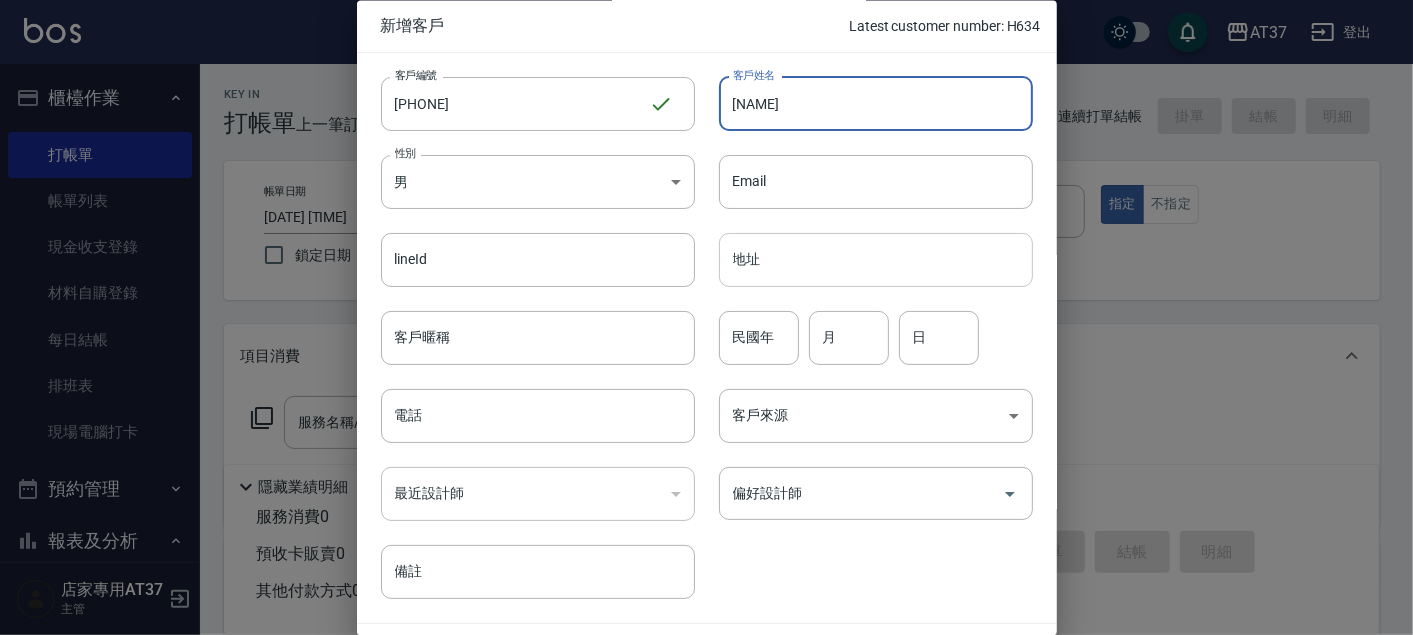 type on "[NAME]" 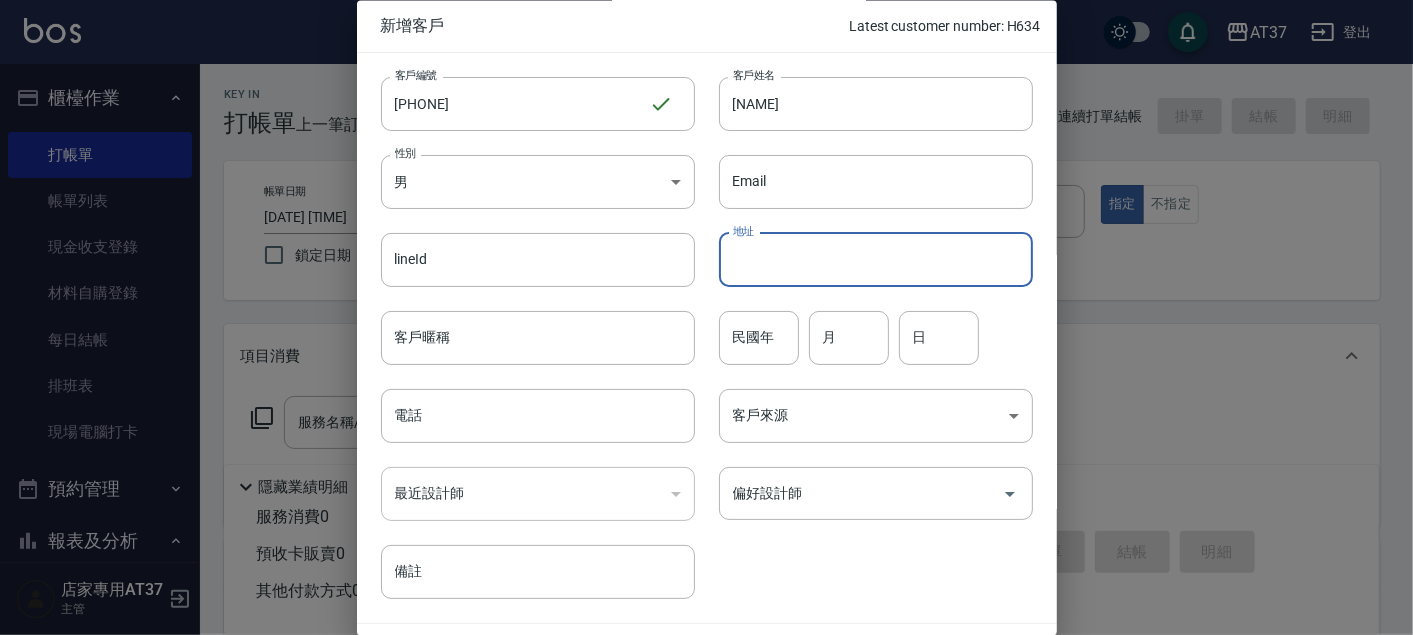 click on "地址" at bounding box center [876, 260] 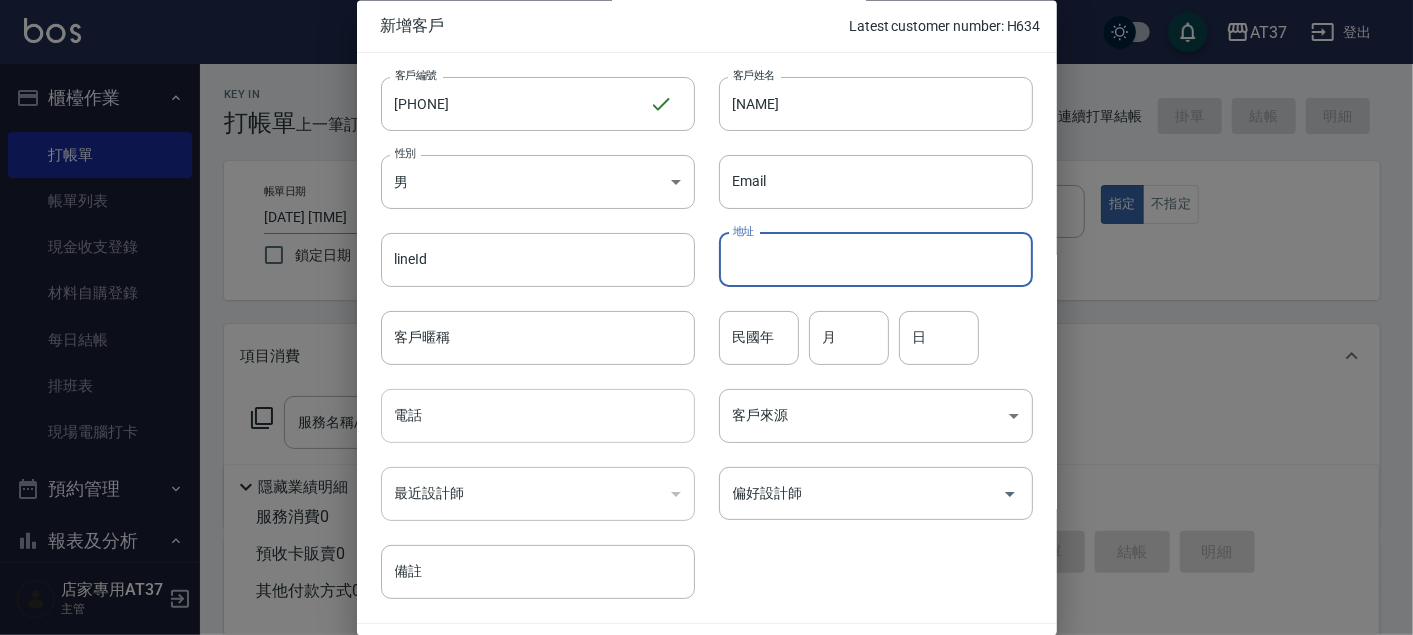 click on "電話" at bounding box center [538, 417] 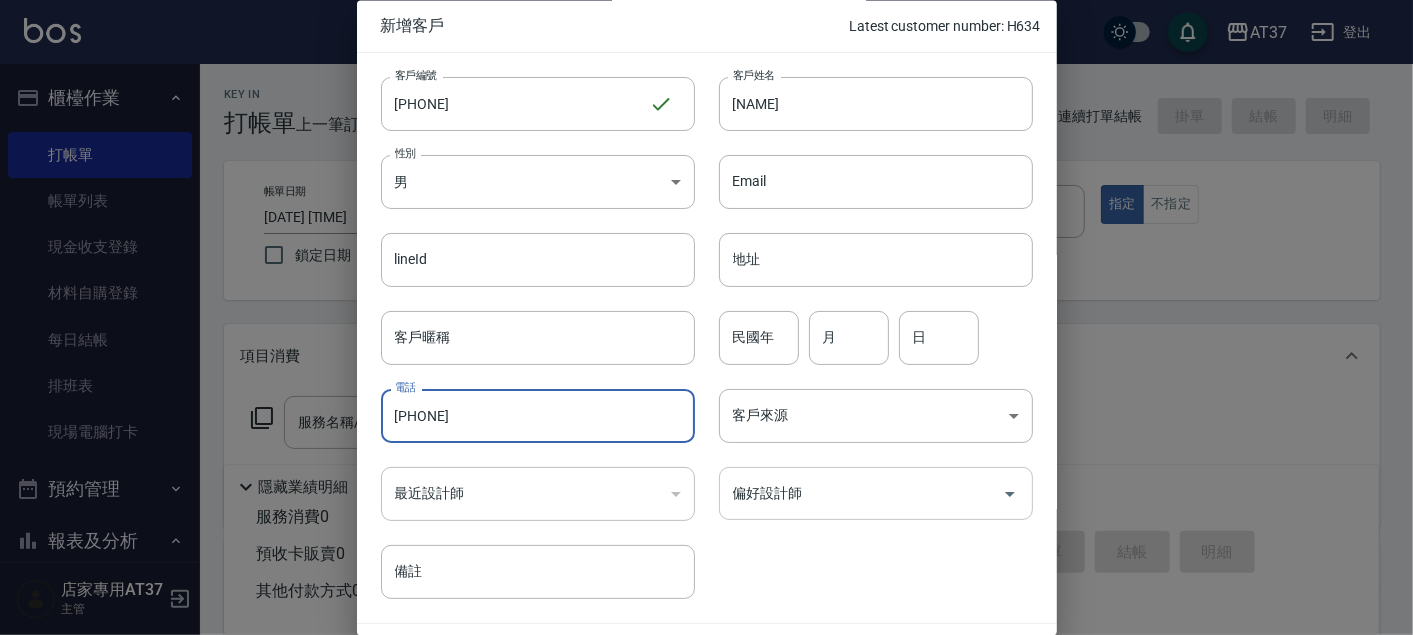 type on "[PHONE]" 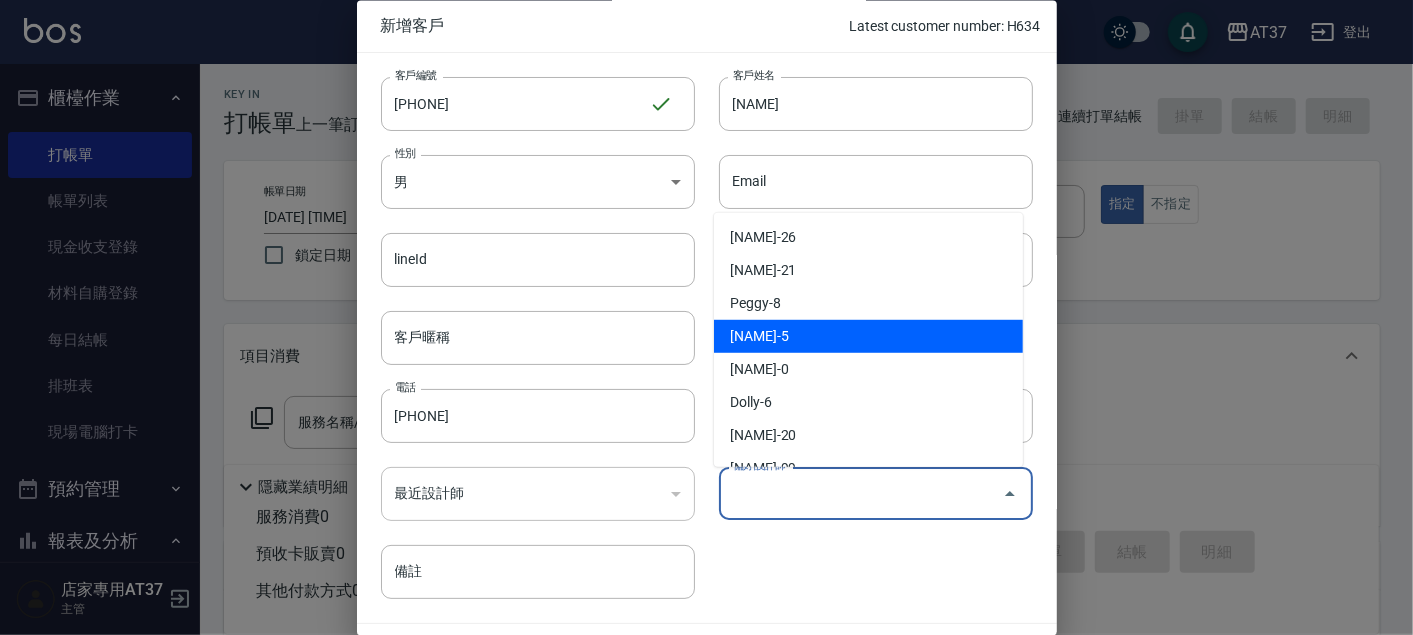 click on "[NAME]-5" at bounding box center [868, 336] 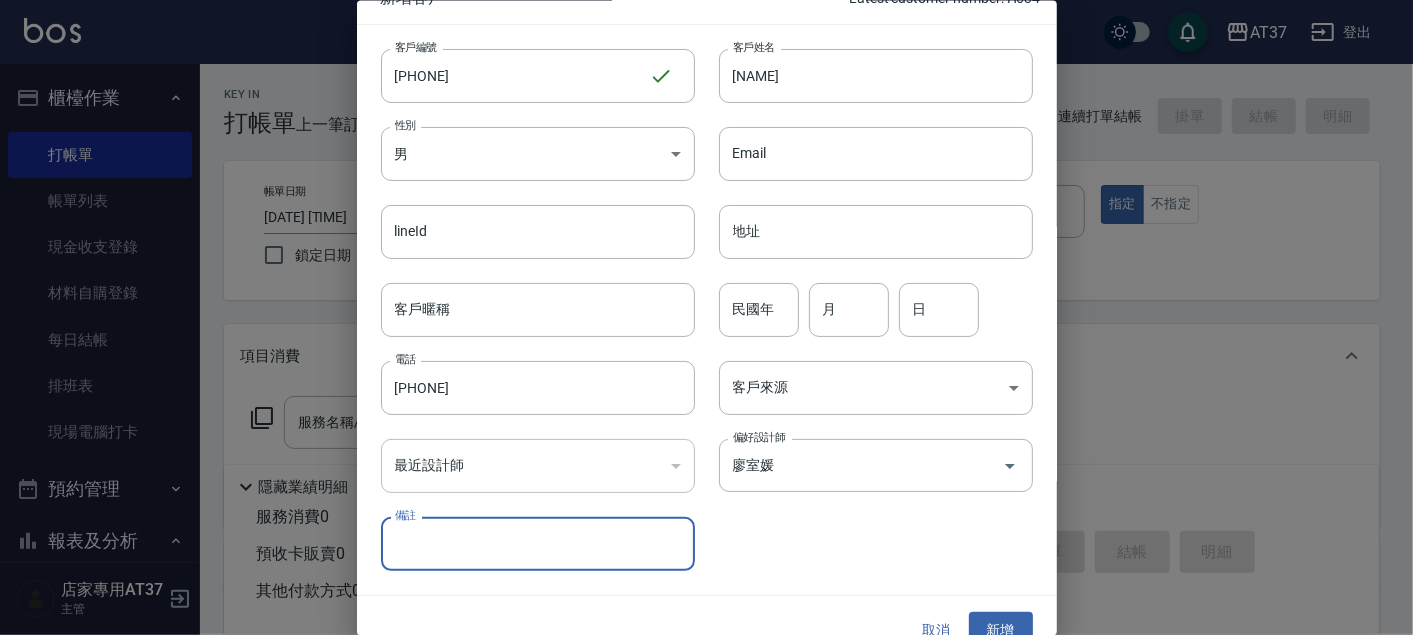 scroll, scrollTop: 57, scrollLeft: 0, axis: vertical 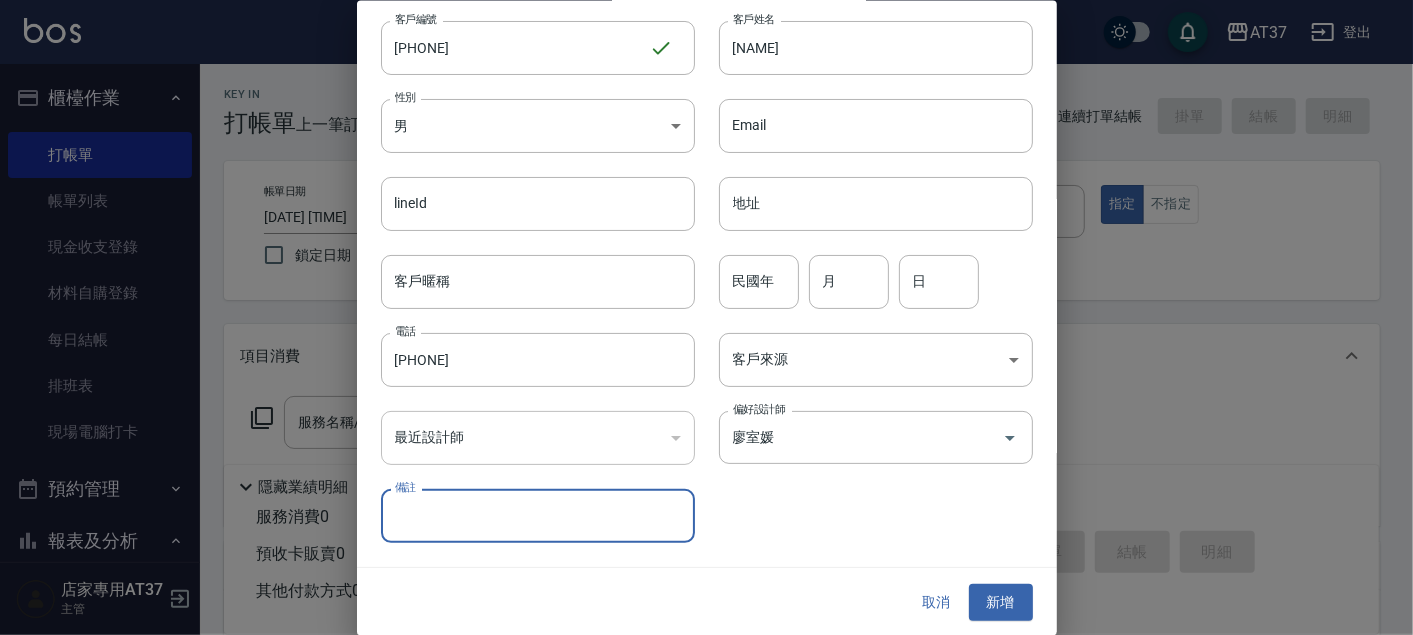 click on "備註" at bounding box center [538, 516] 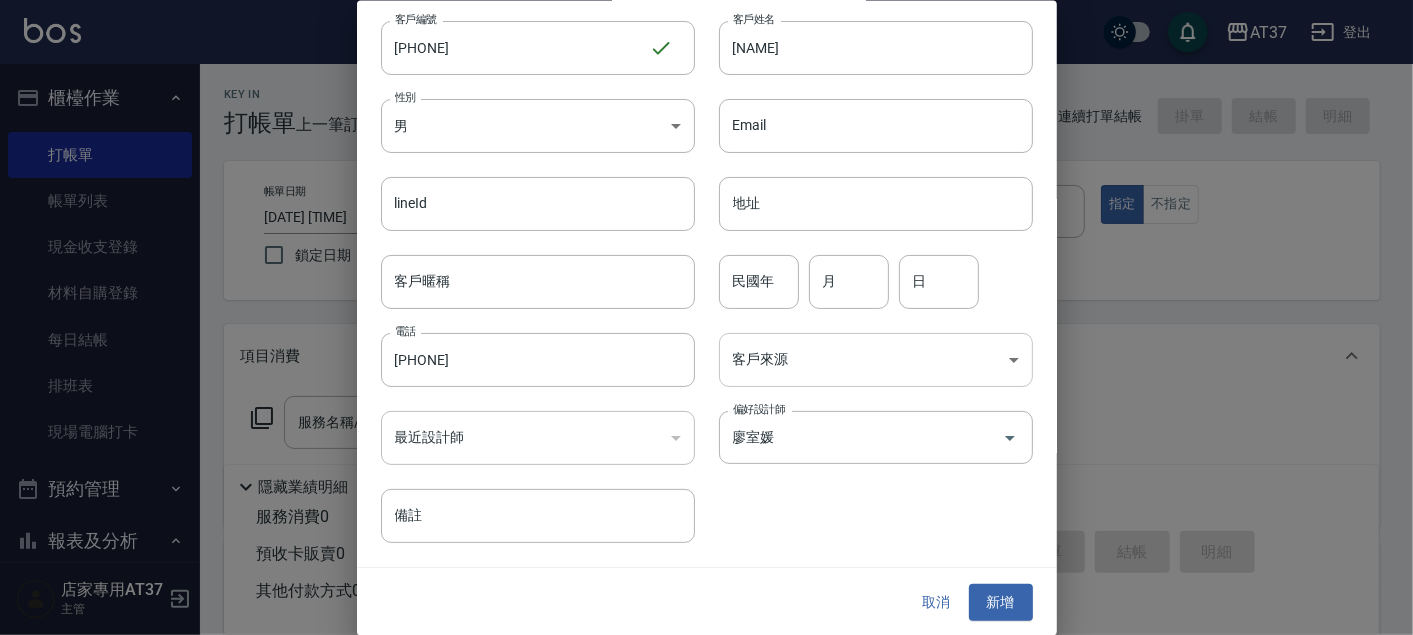 click on "AT37 登出 櫃檯作業 打帳單 帳單列表 現金收支登錄 材料自購登錄 每日結帳 排班表 現場電腦打卡 預約管理 預約管理 單日預約紀錄 單週預約紀錄 報表及分析 報表目錄 店家區間累計表 店家日報表 店家排行榜 互助日報表 互助月報表 互助排行榜 互助點數明細 互助業績報表 全店業績分析表 營業統計分析表 營業項目月分析表 設計師業績表 設計師日報表 設計師業績分析表 設計師業績月報表 設計師抽成報表 設計師排行榜 商品銷售排行榜 商品消耗明細 服務扣項明細表 單一服務項目查詢 店販抽成明細 店販分類抽成明細 顧客入金餘額表 顧客卡券餘額表 每日非現金明細 每日收支明細 收支分類明細表 非現金明細對帳單 費用分析表 損益表 客戶管理 客戶列表 客資篩選匯出 卡券管理 入金管理 員工及薪資 員工列表 全店打卡記錄 考勤排班總表 薪資條 薪資明細表 主管 ​" at bounding box center [706, 485] 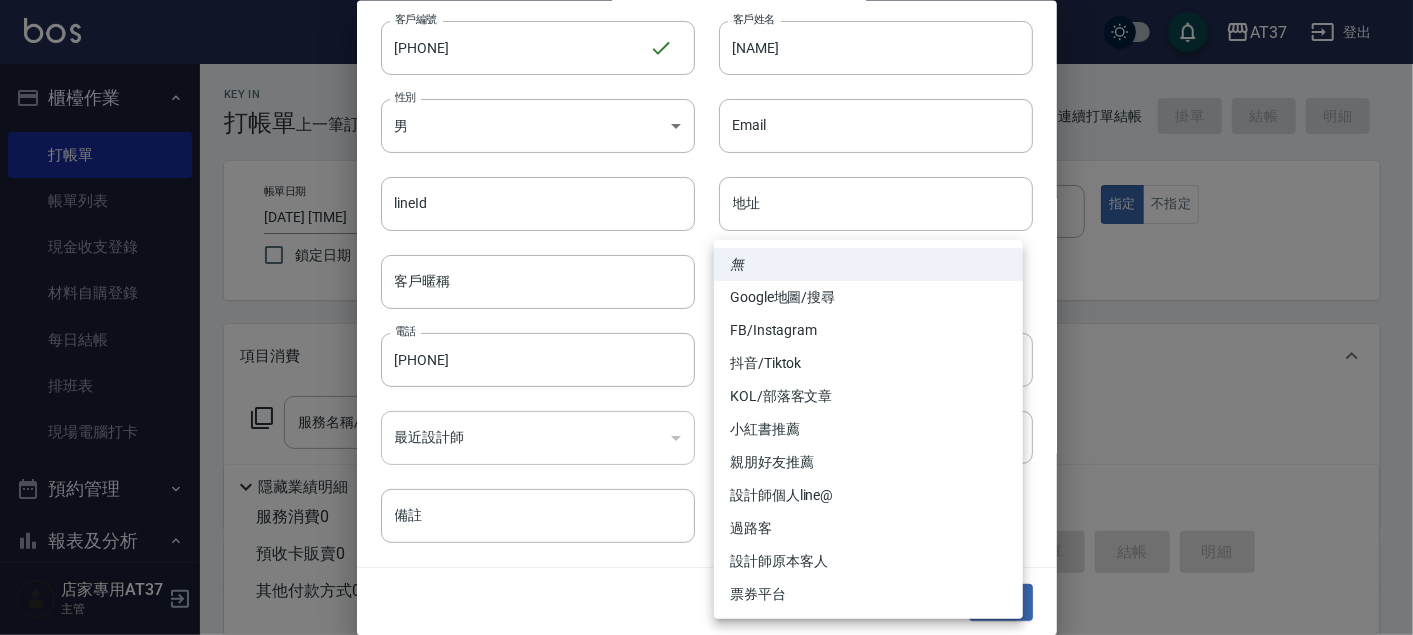 click on "FB/Instagram" at bounding box center (868, 330) 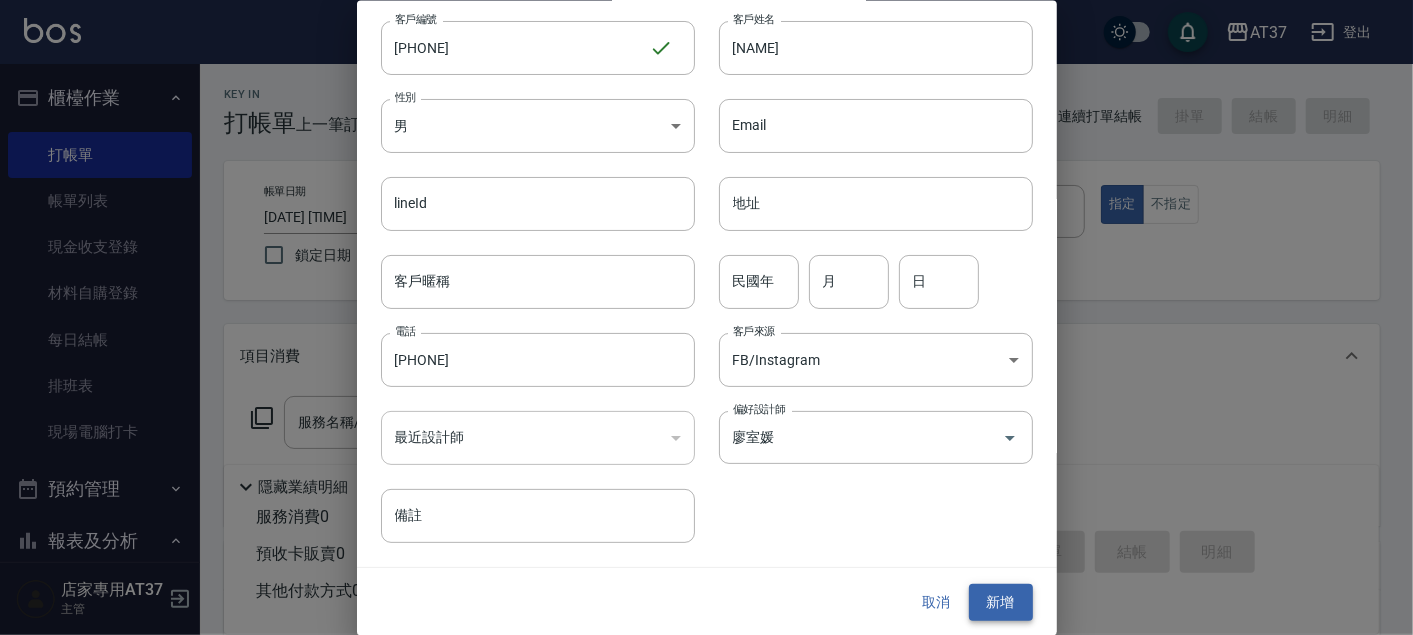 click on "新增" at bounding box center (1001, 602) 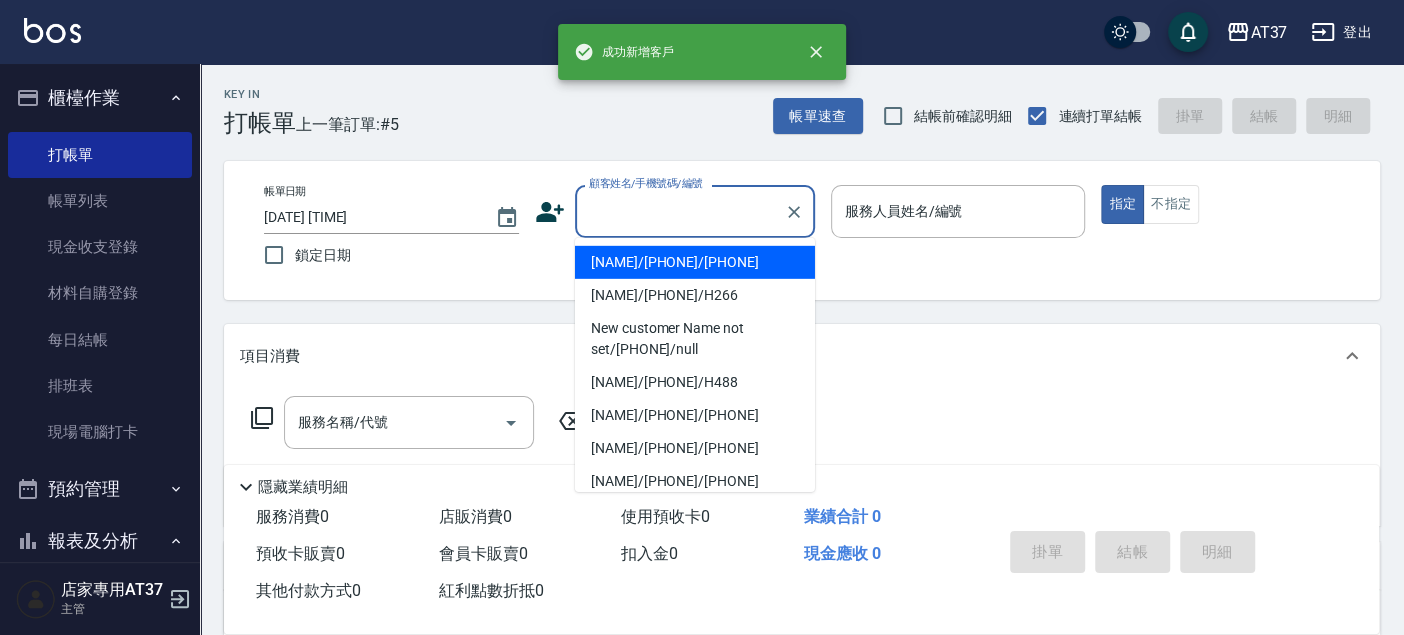 click on "顧客姓名/手機號碼/編號" at bounding box center [680, 211] 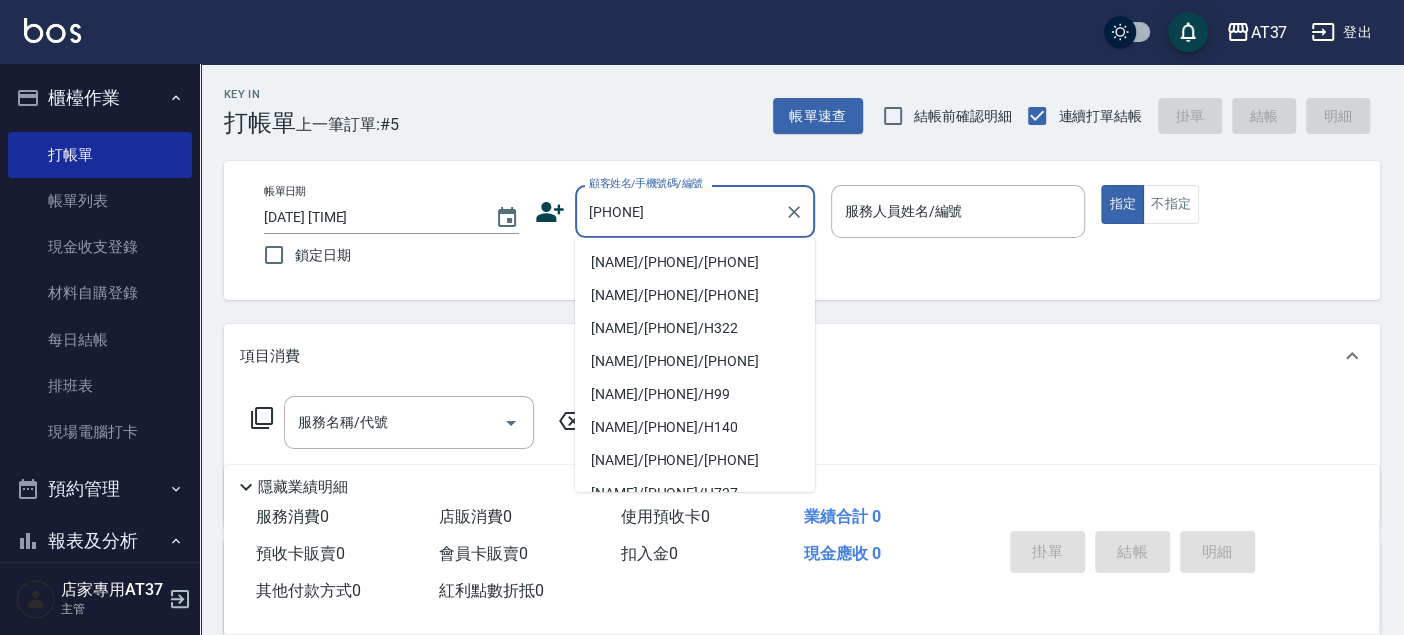 click on "[NAME]/[PHONE]/[PHONE]" at bounding box center (695, 262) 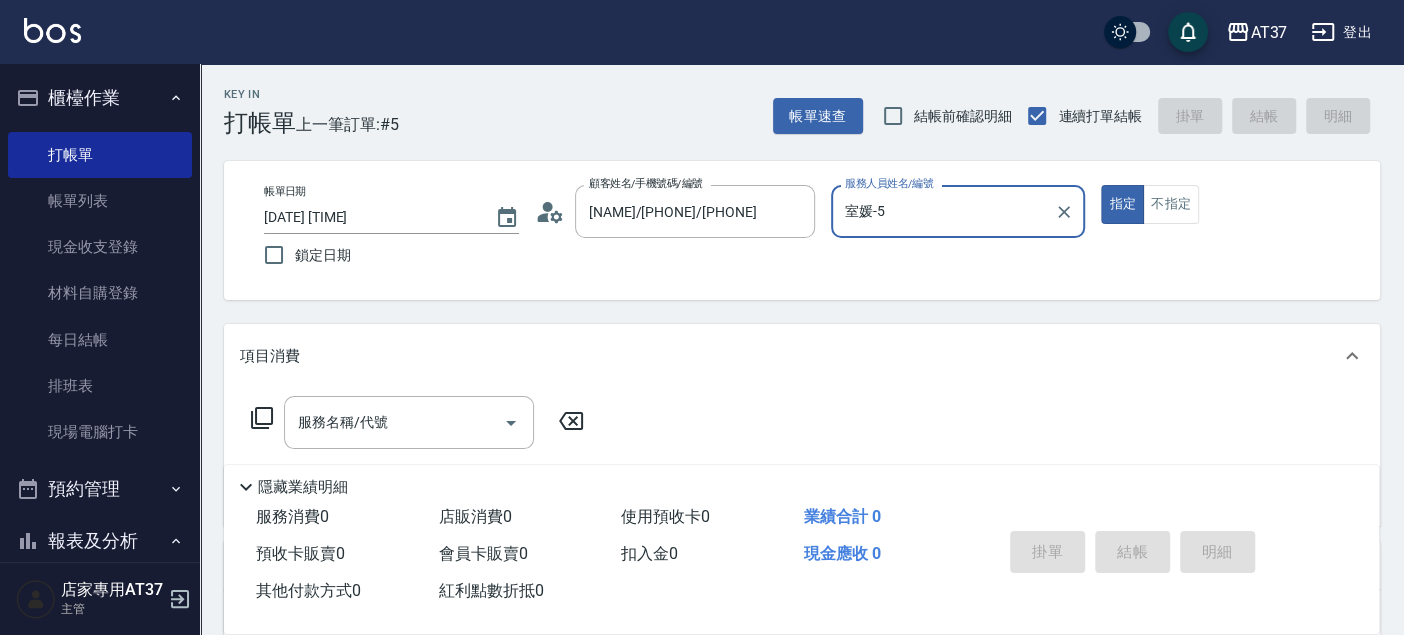 type on "室媛-5" 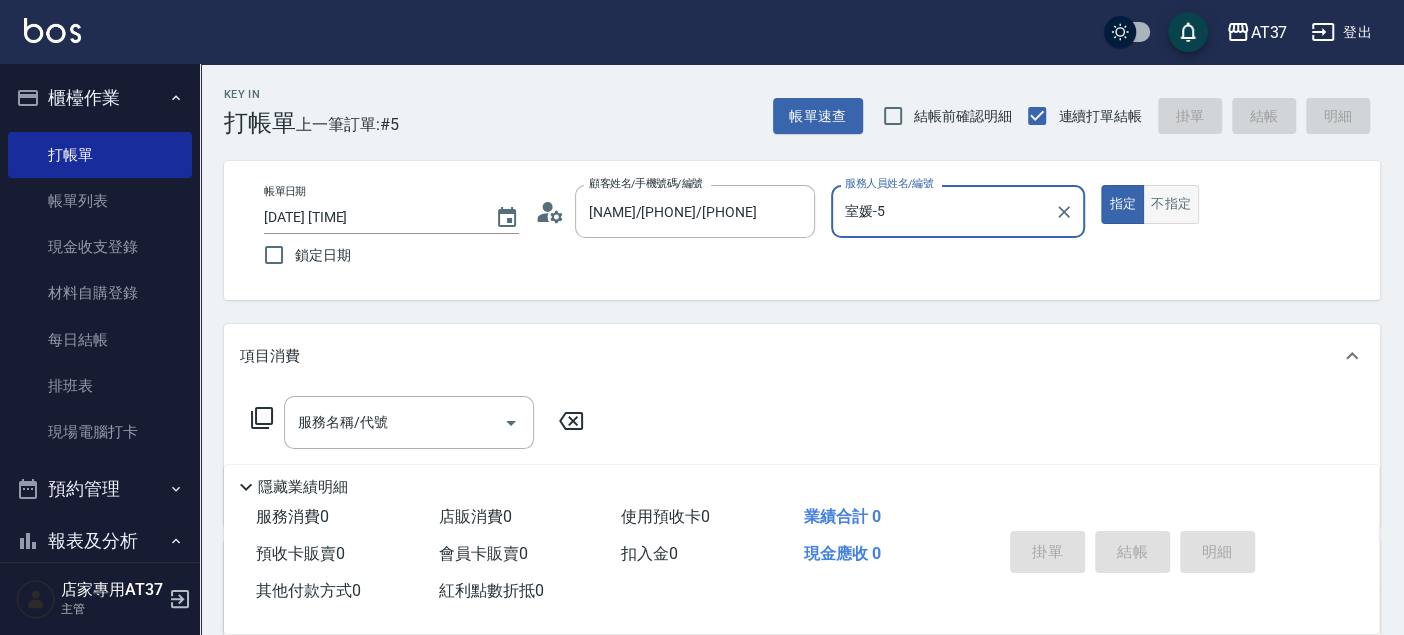 click on "不指定" at bounding box center (1171, 204) 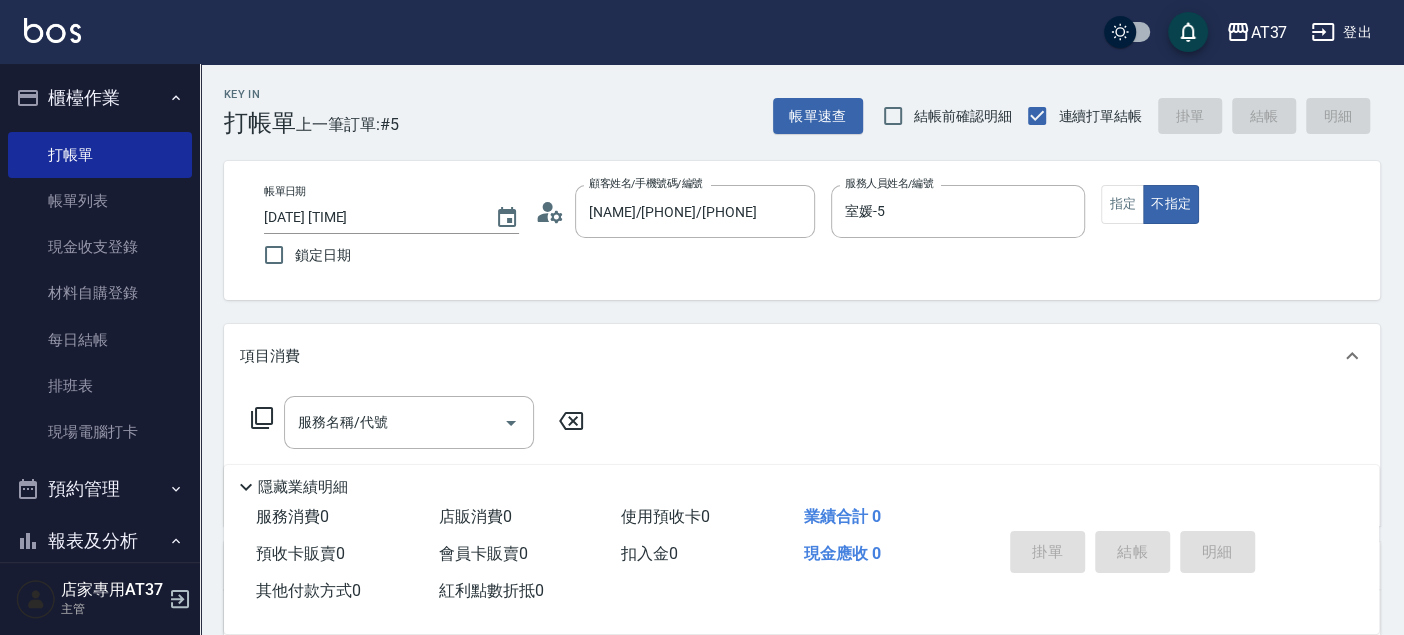 click 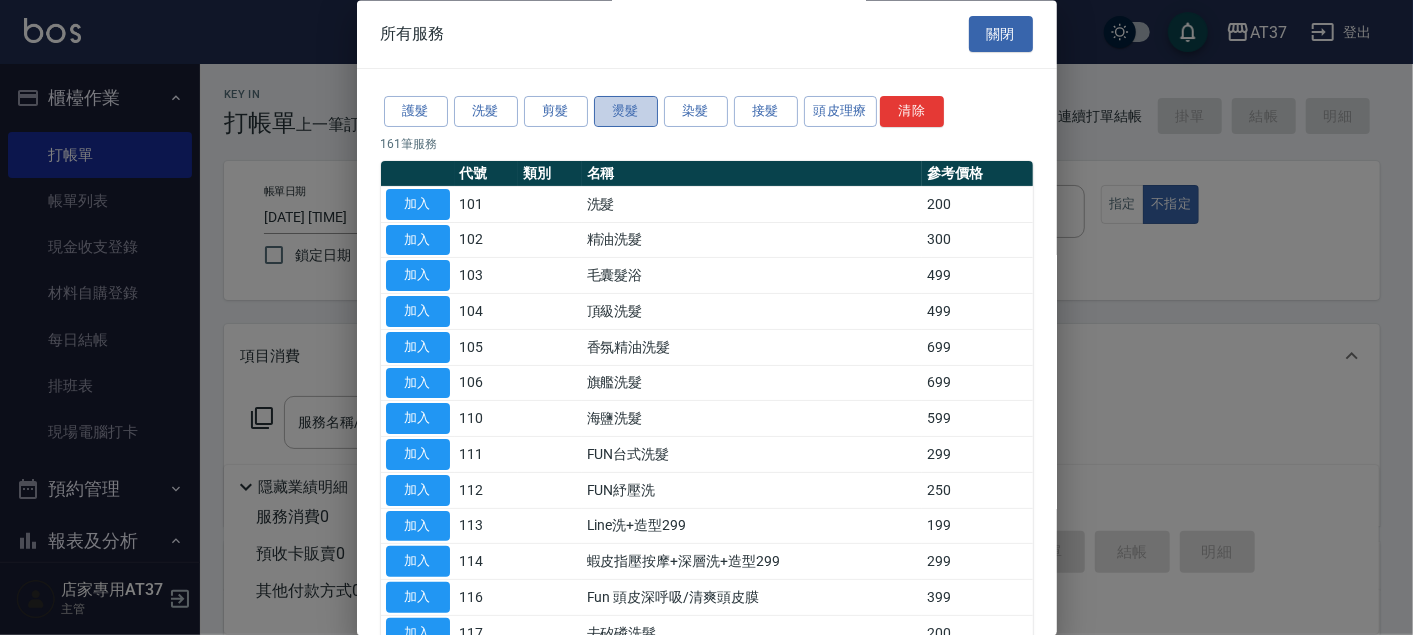 click on "燙髮" at bounding box center (626, 112) 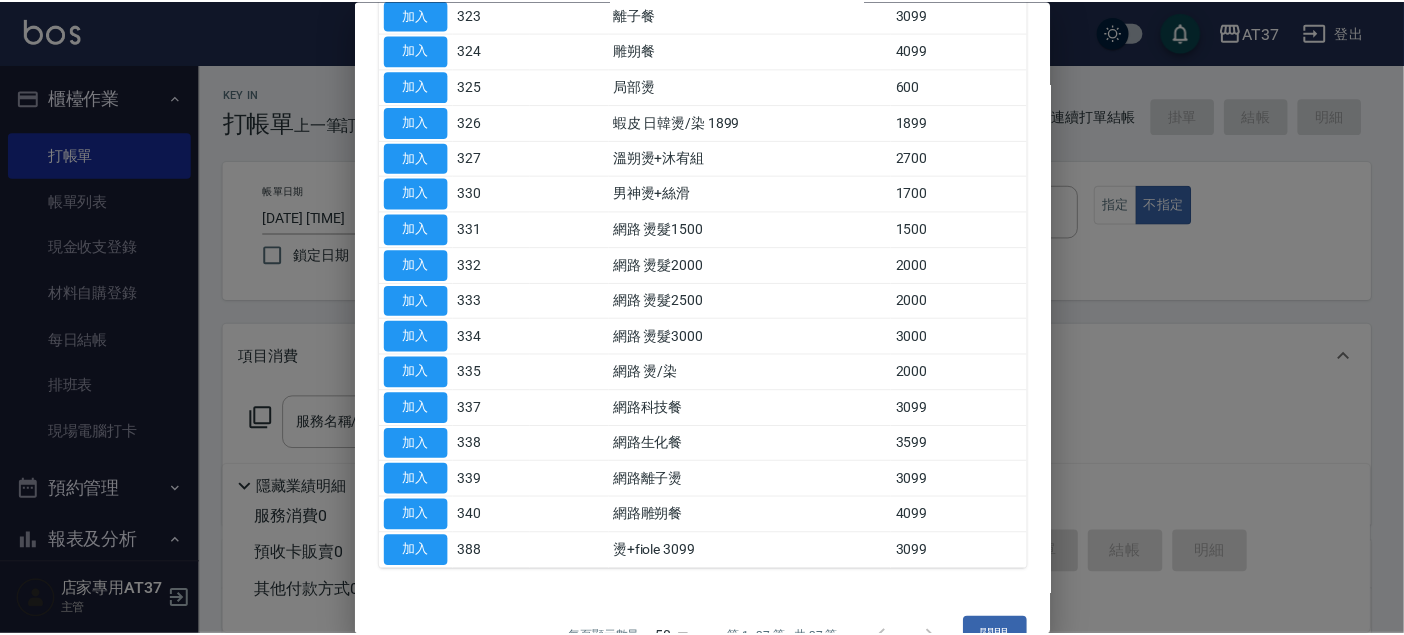 scroll, scrollTop: 972, scrollLeft: 0, axis: vertical 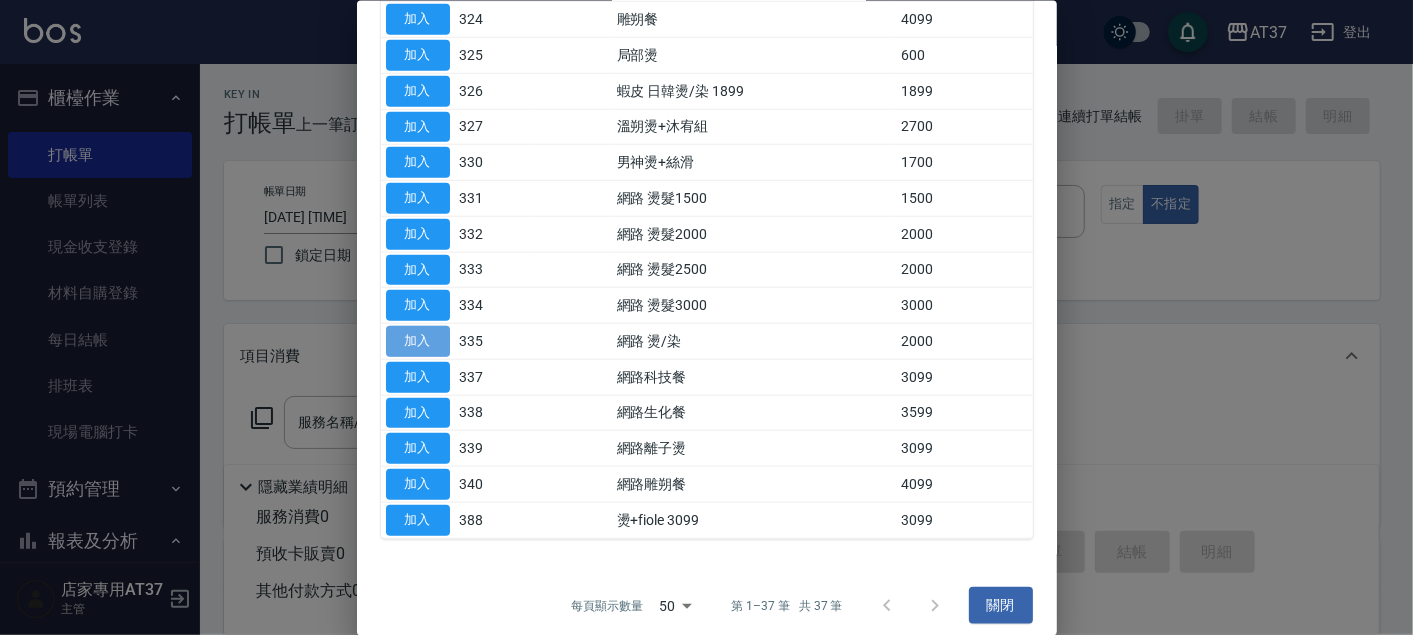 click on "加入" at bounding box center [418, 341] 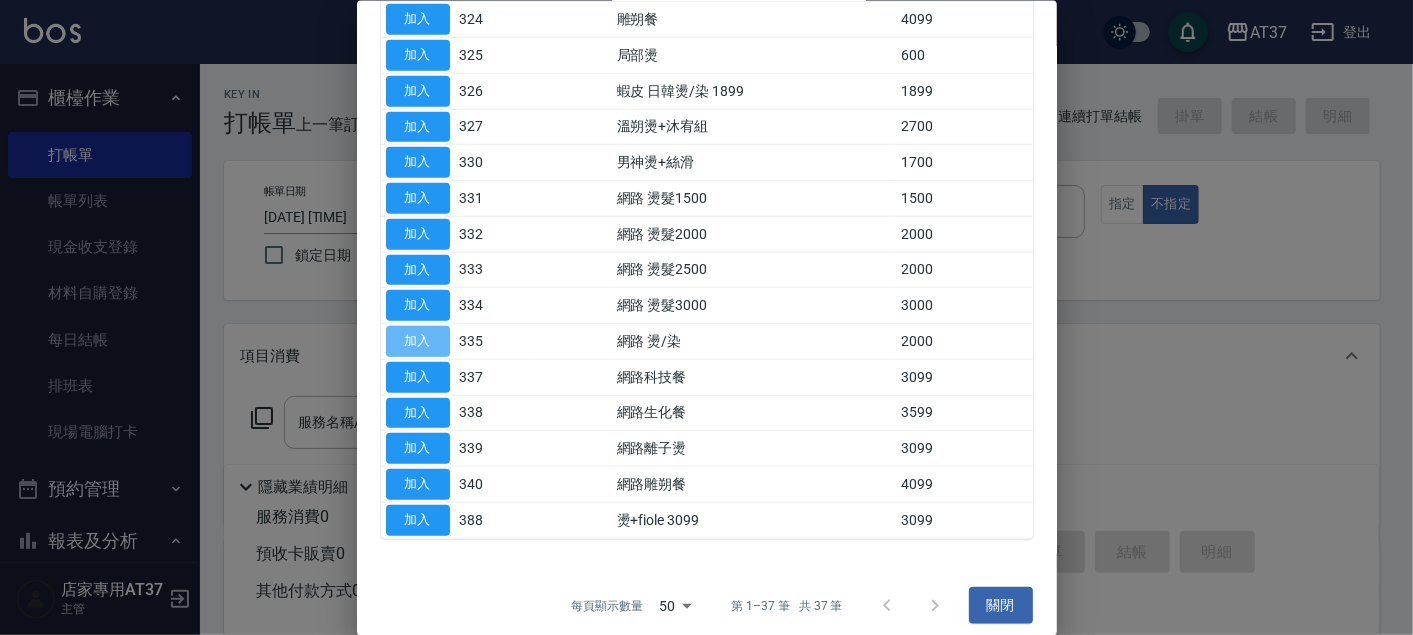 type on "網路 燙/染(335)" 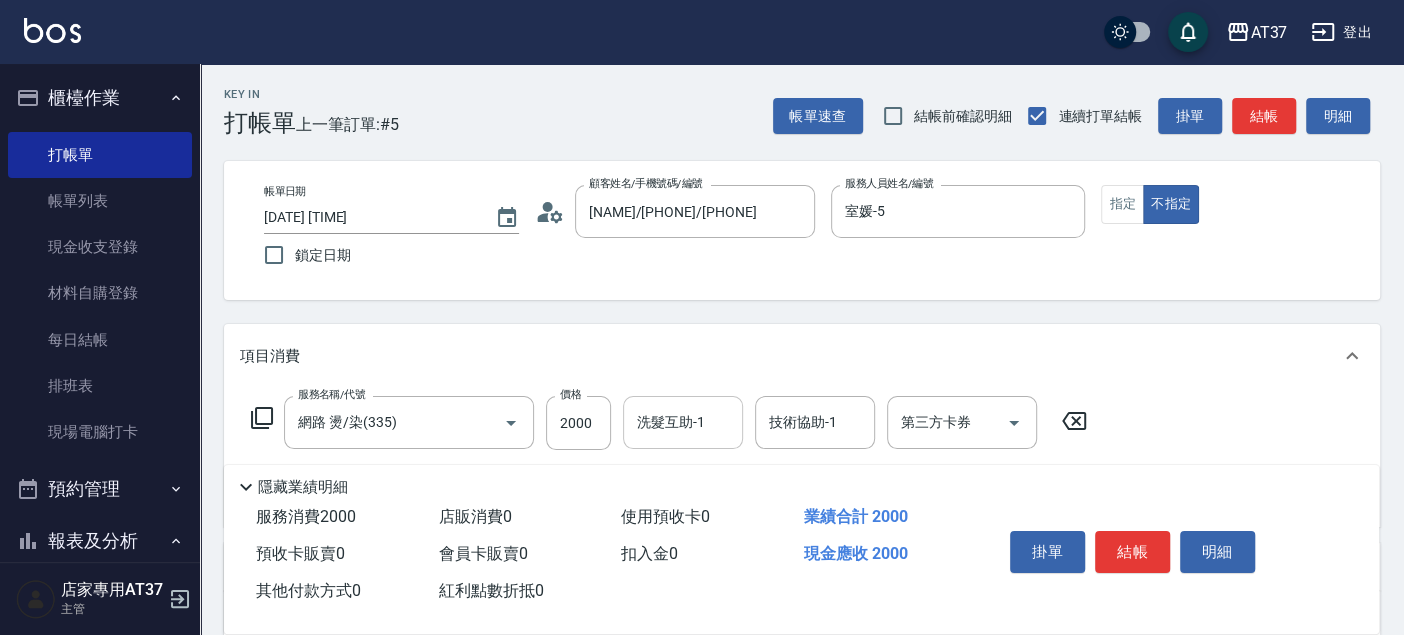 click on "洗髮互助-1 洗髮互助-1" at bounding box center [683, 422] 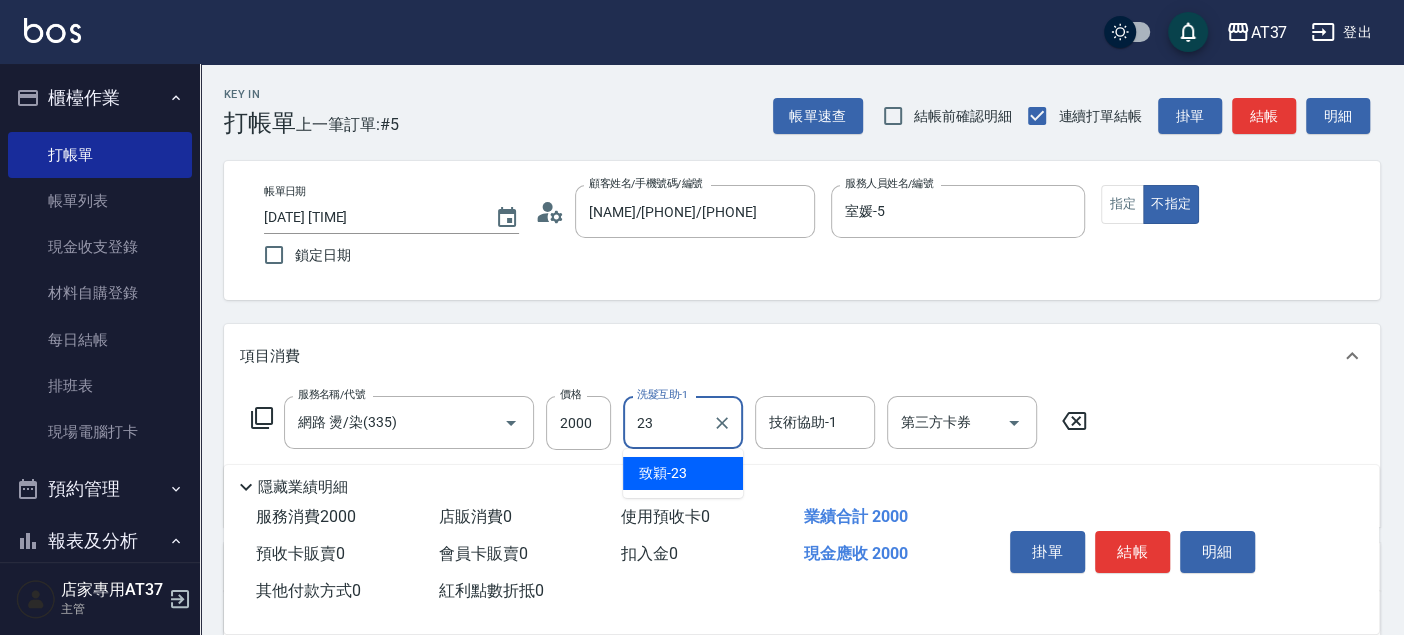 type on "致穎-23" 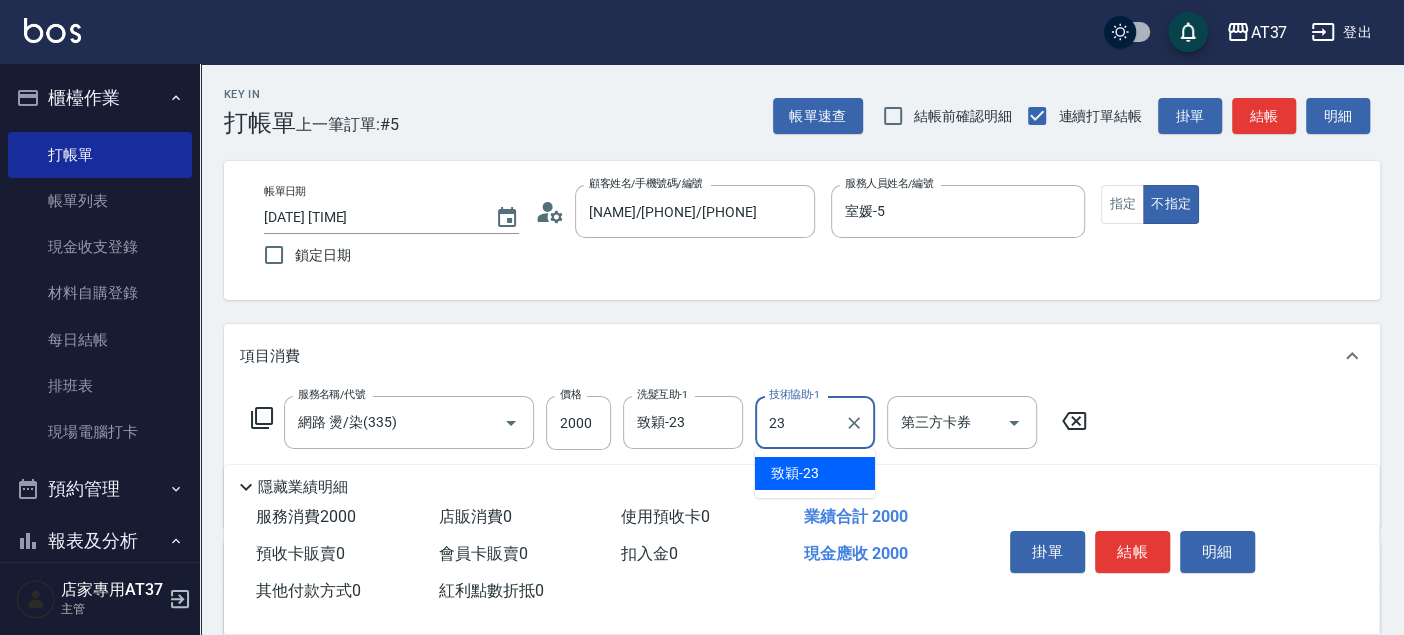 click on "[NAME] -23" at bounding box center (795, 473) 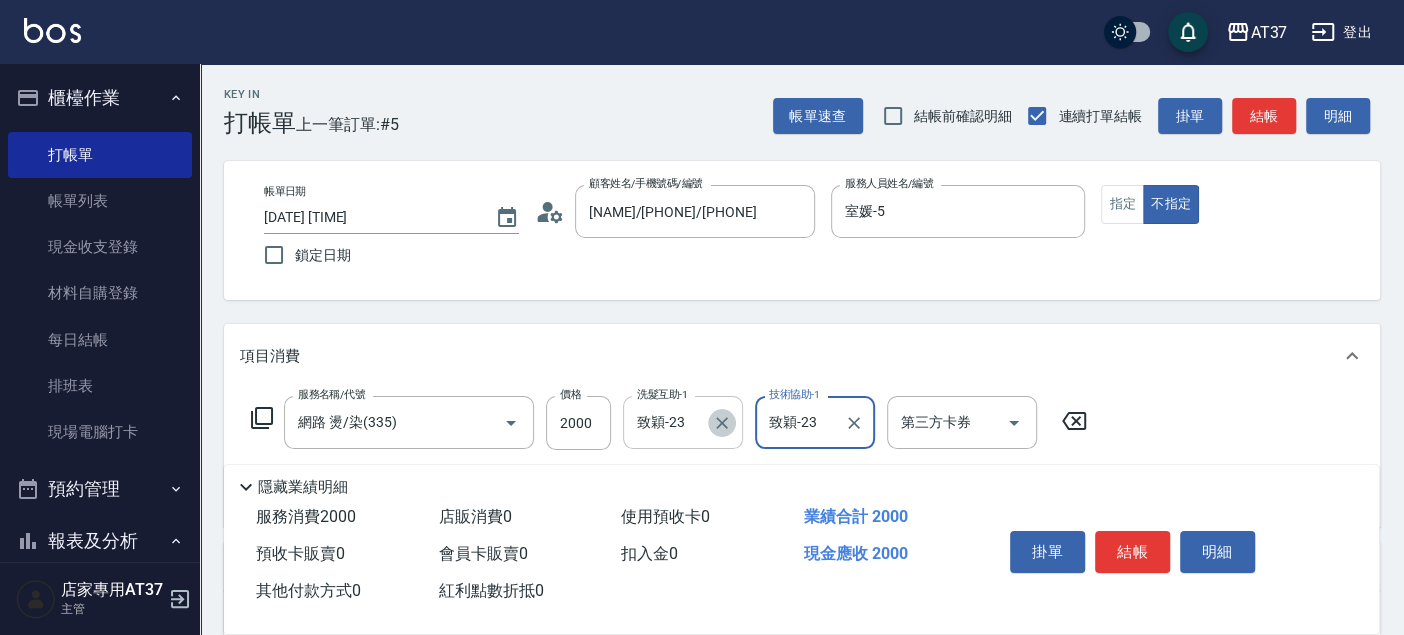 click 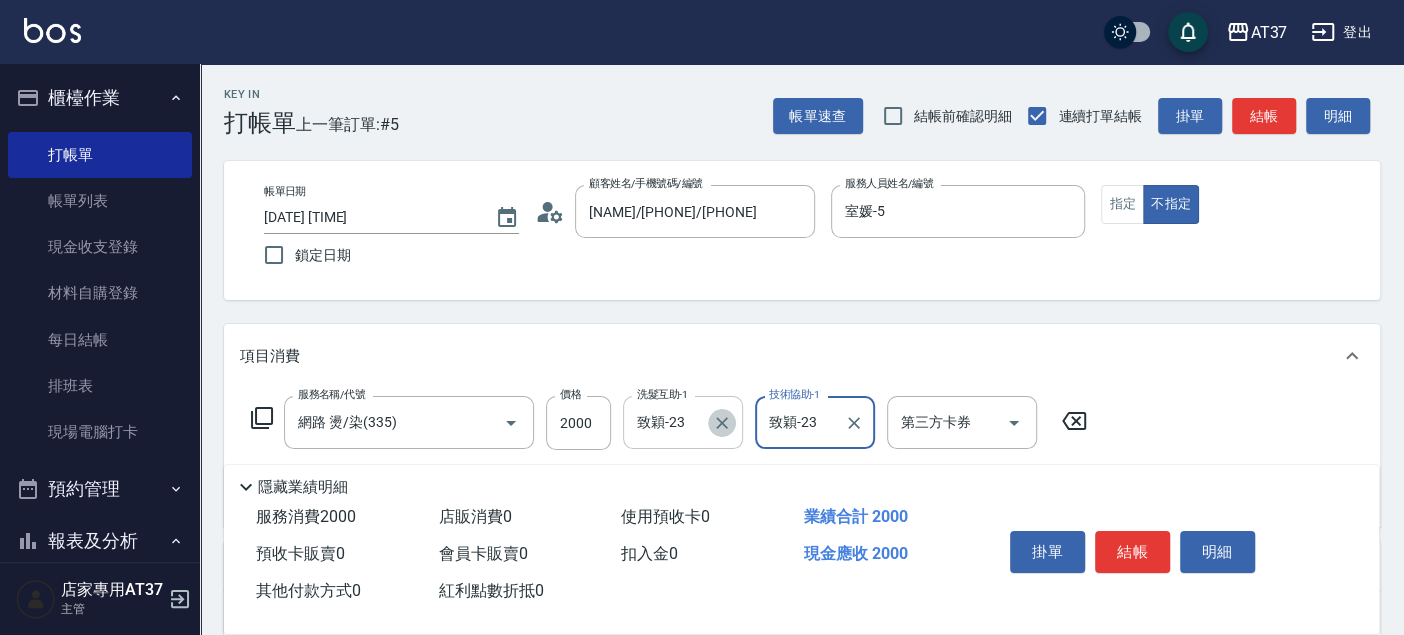 type on "致穎-23" 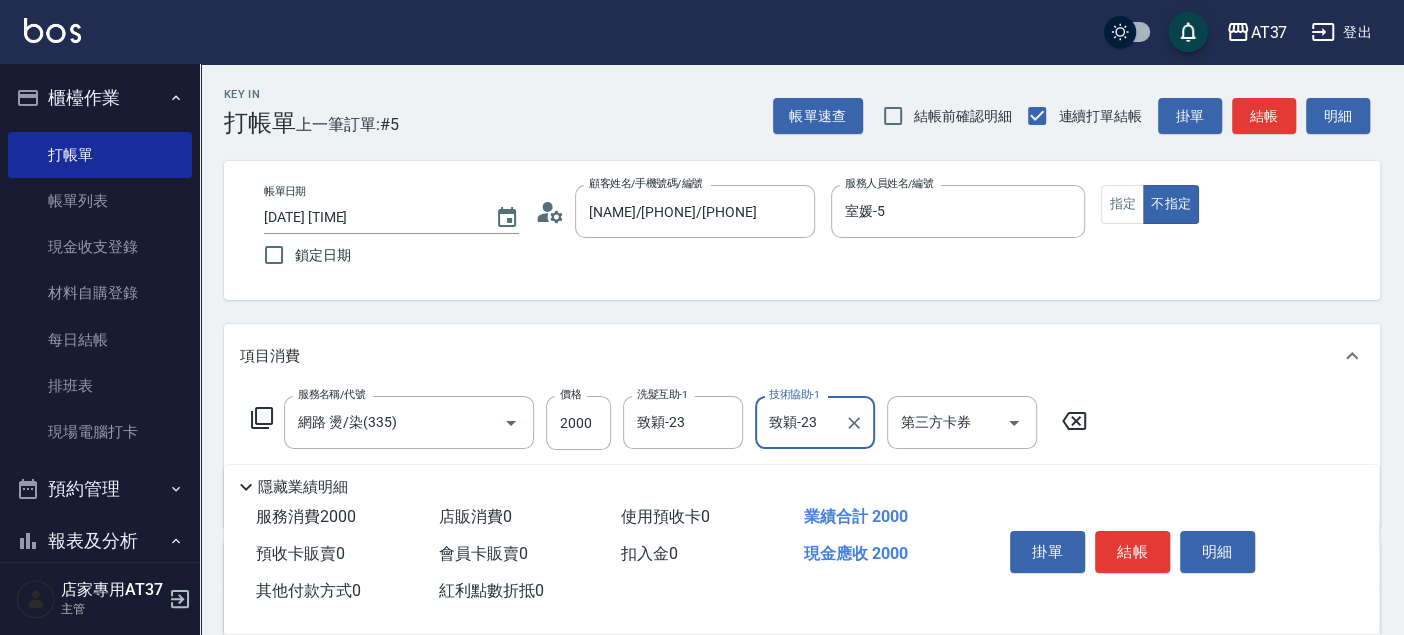 type 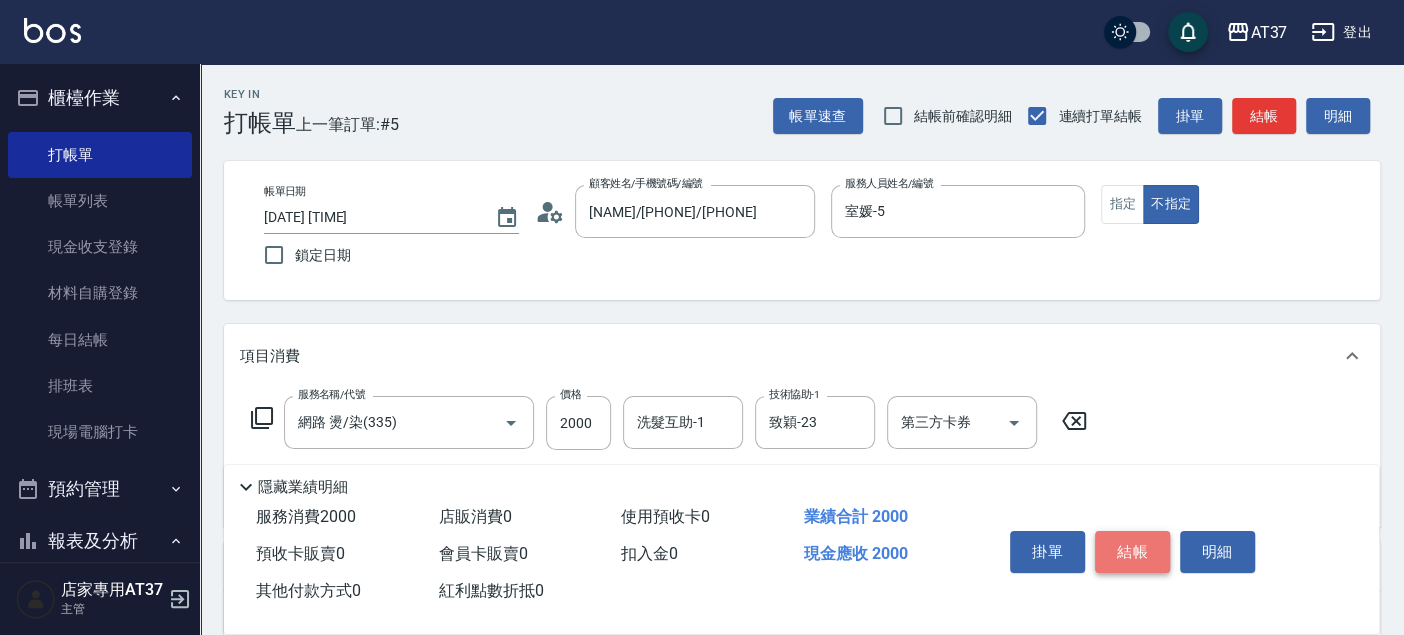 click on "結帳" at bounding box center [1132, 552] 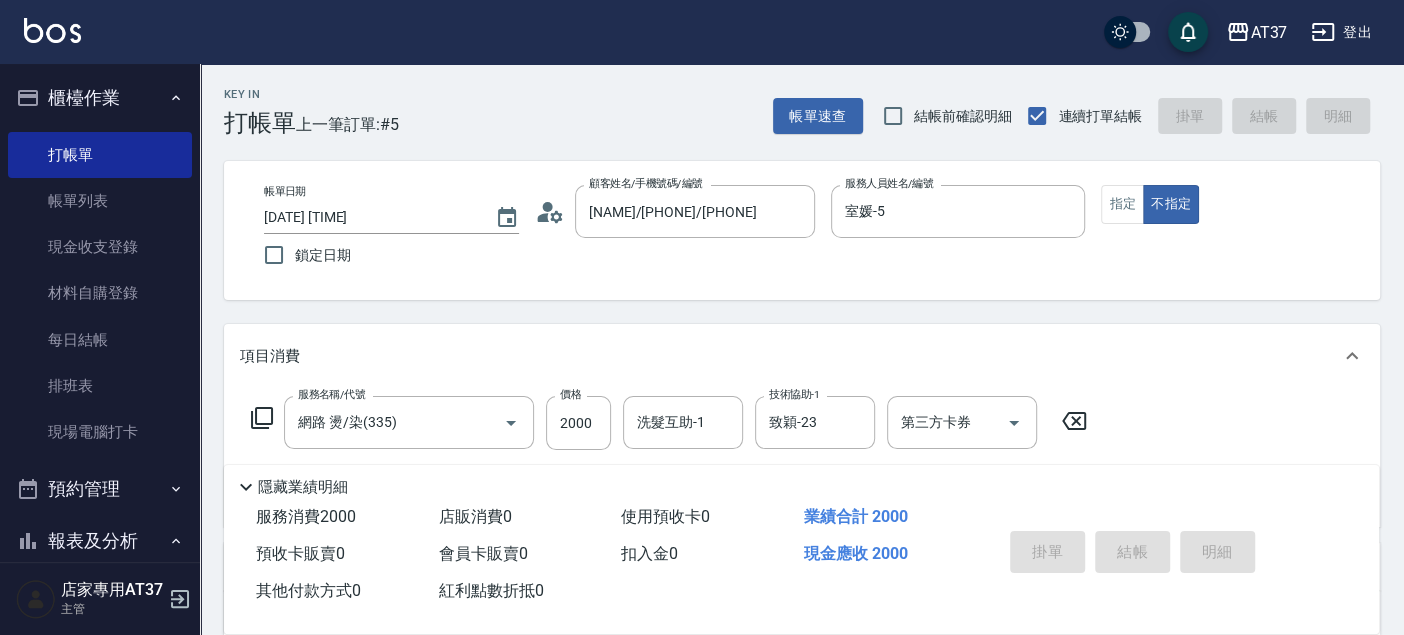 type on "2025/08/07 16:38" 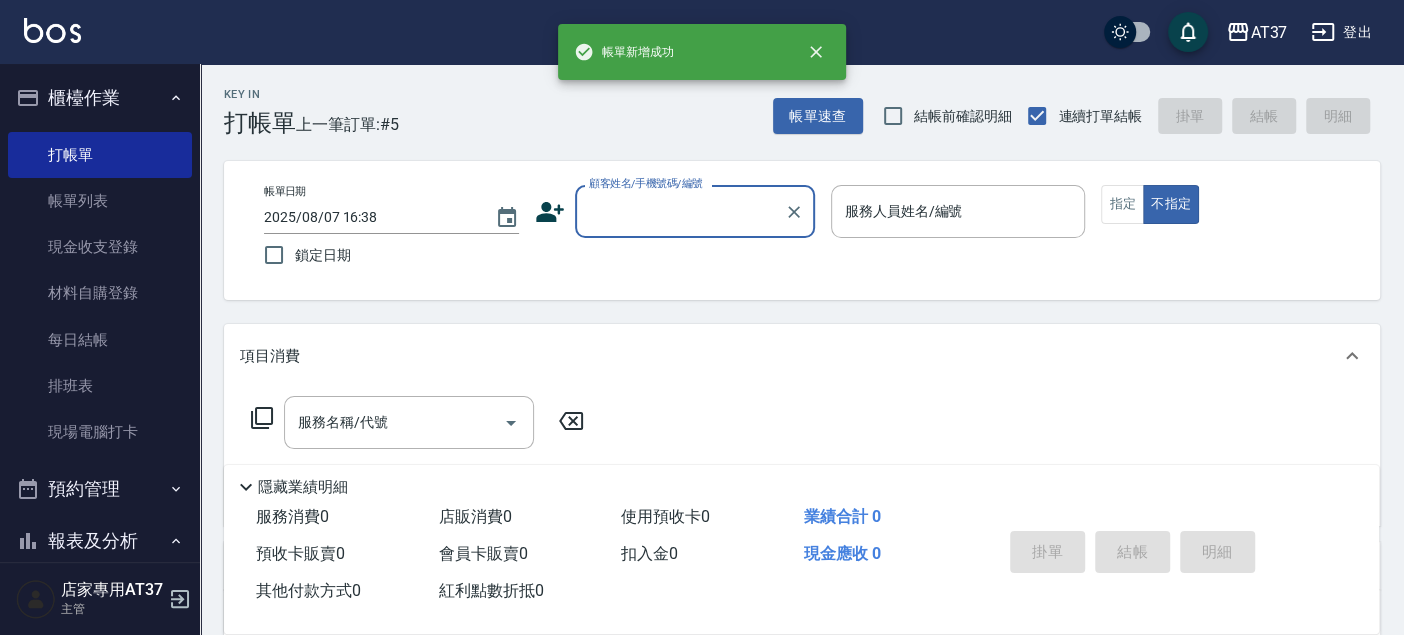 scroll, scrollTop: 0, scrollLeft: 0, axis: both 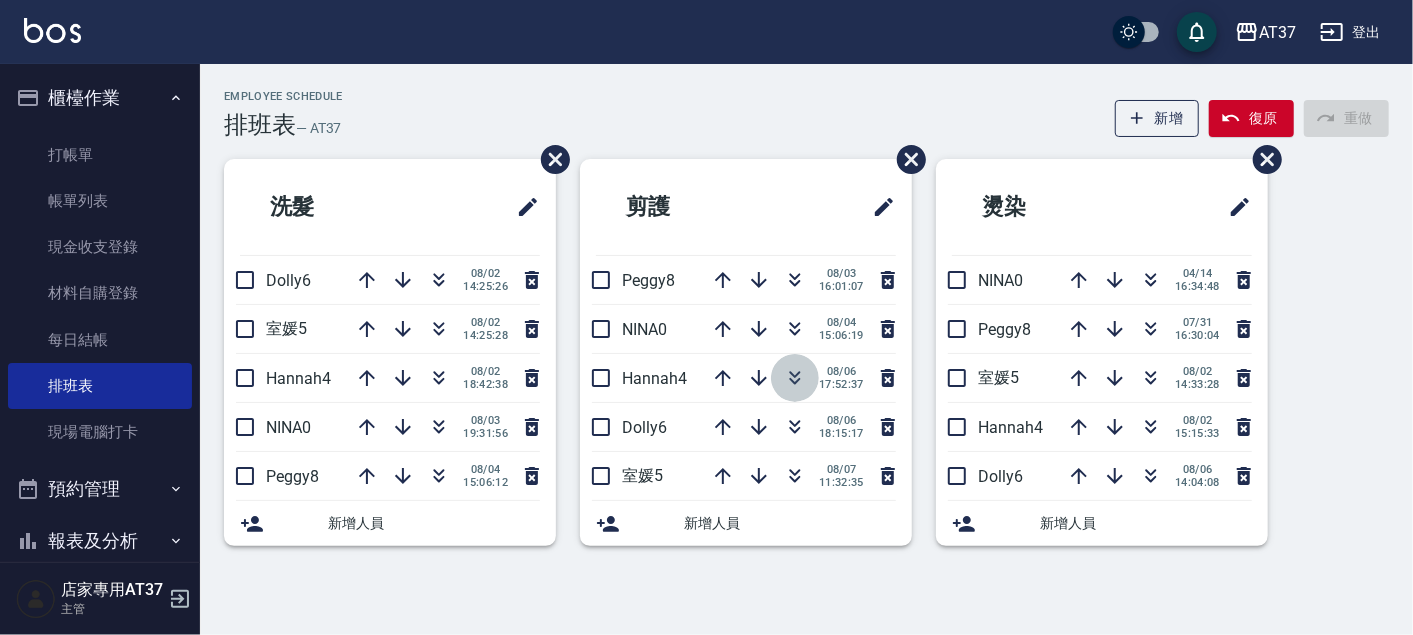 click 